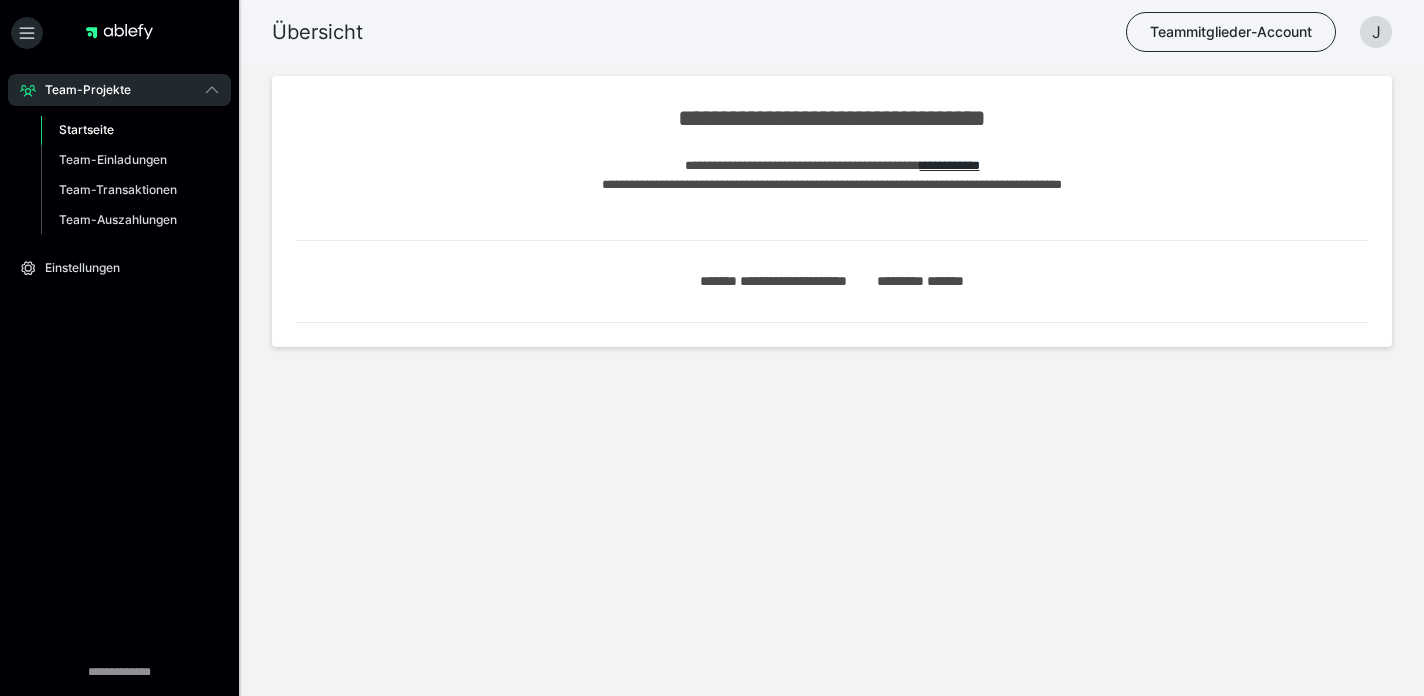 scroll, scrollTop: 0, scrollLeft: 0, axis: both 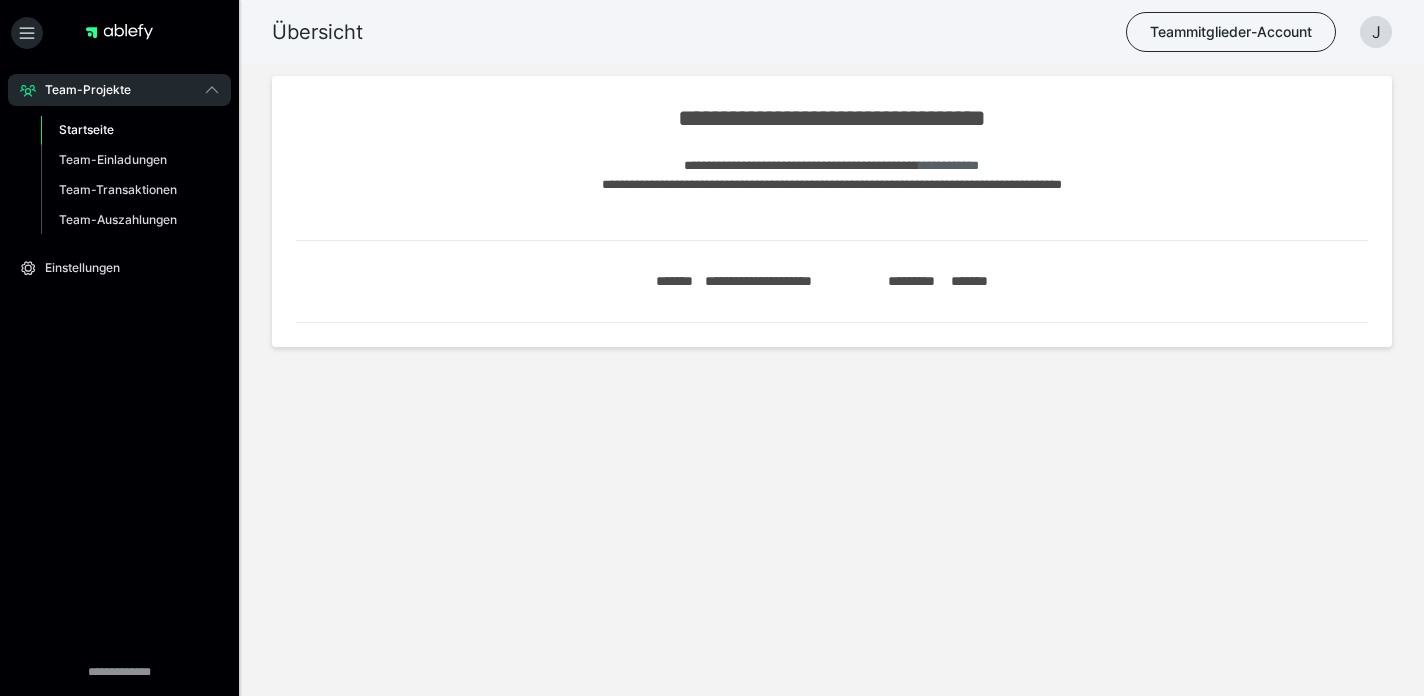 click on "**********" at bounding box center (949, 165) 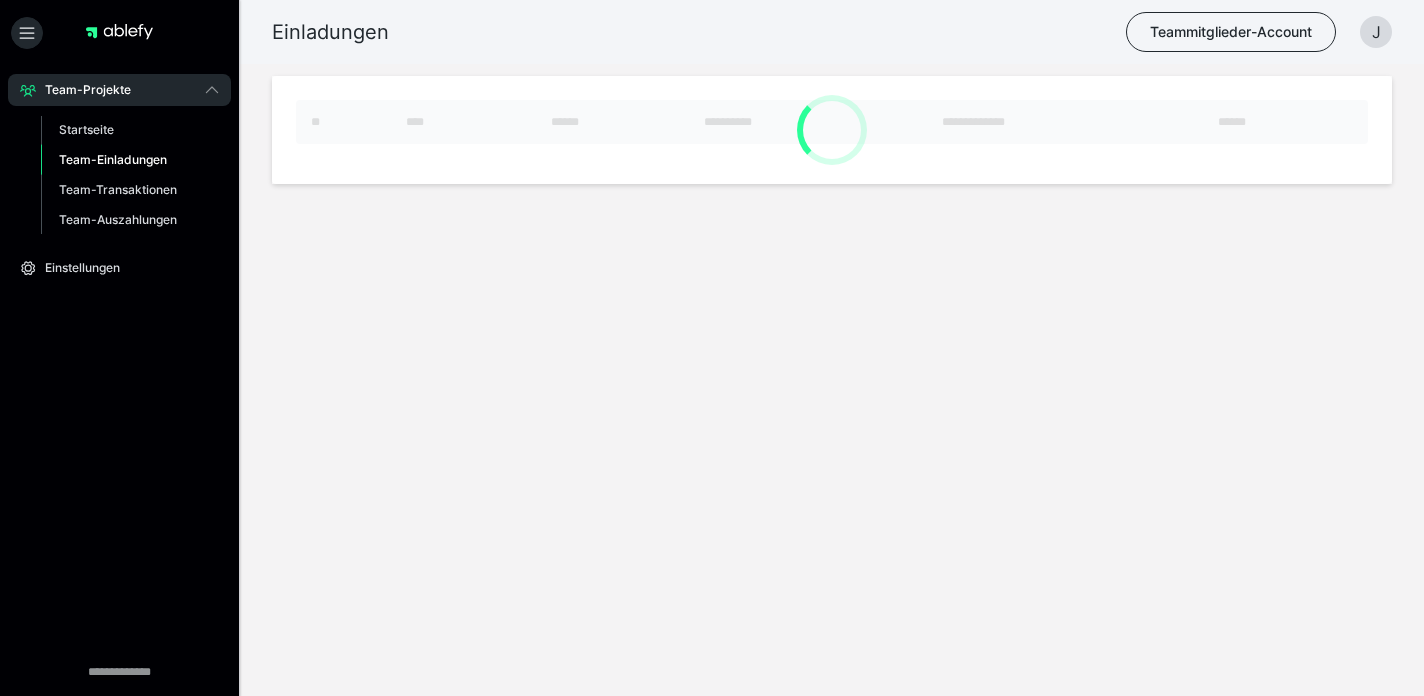 scroll, scrollTop: 0, scrollLeft: 0, axis: both 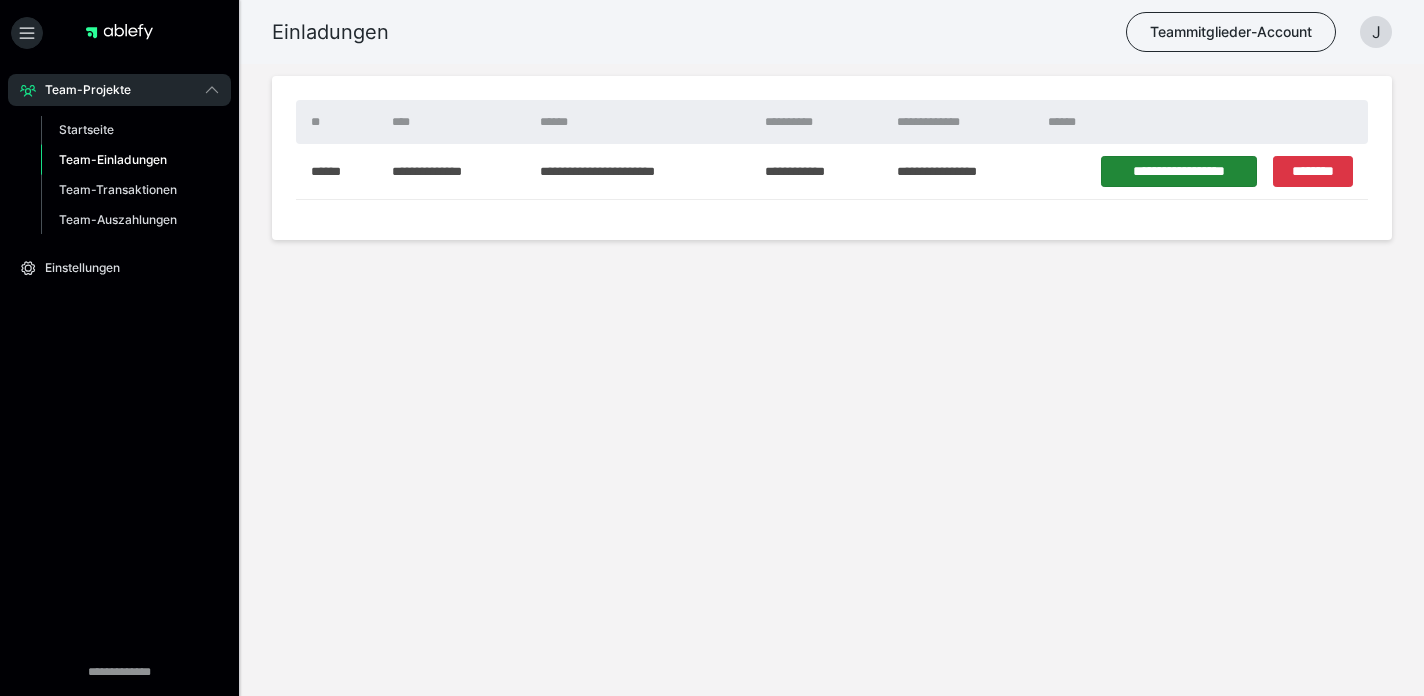 click on "**********" at bounding box center (1179, 171) 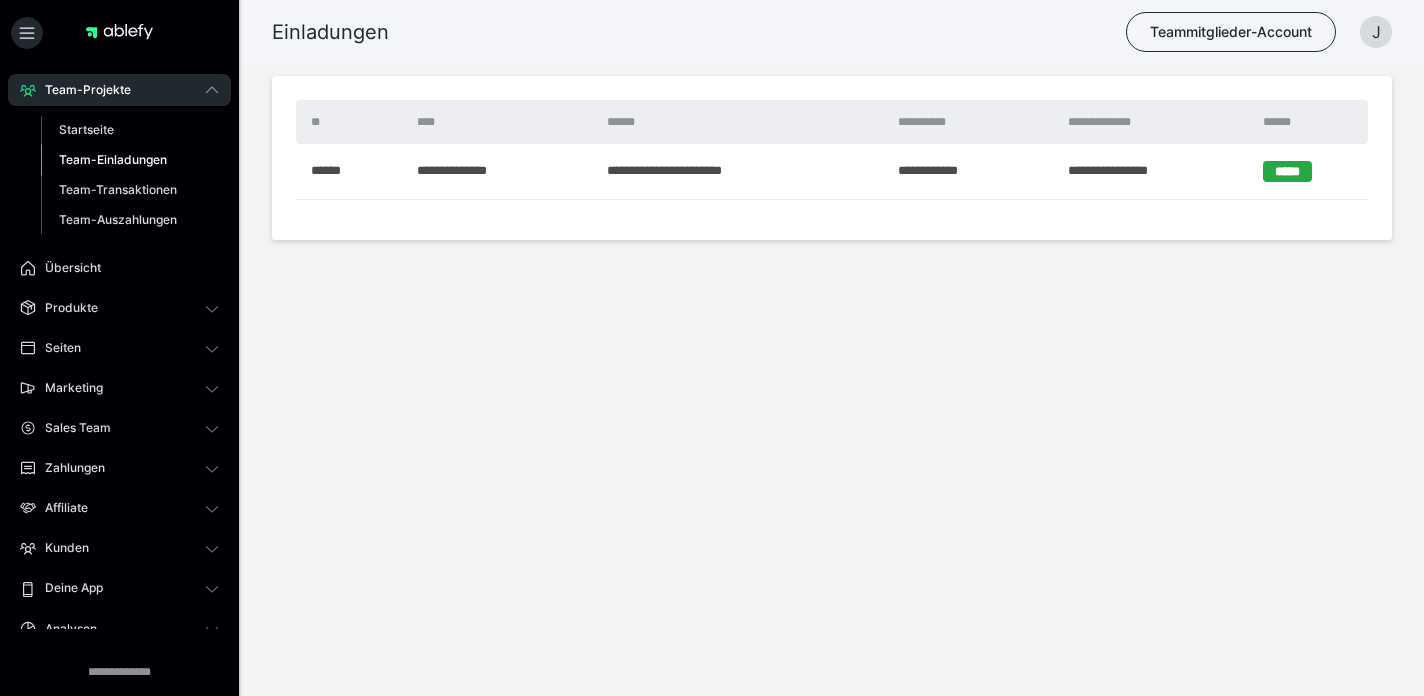 scroll, scrollTop: 0, scrollLeft: 0, axis: both 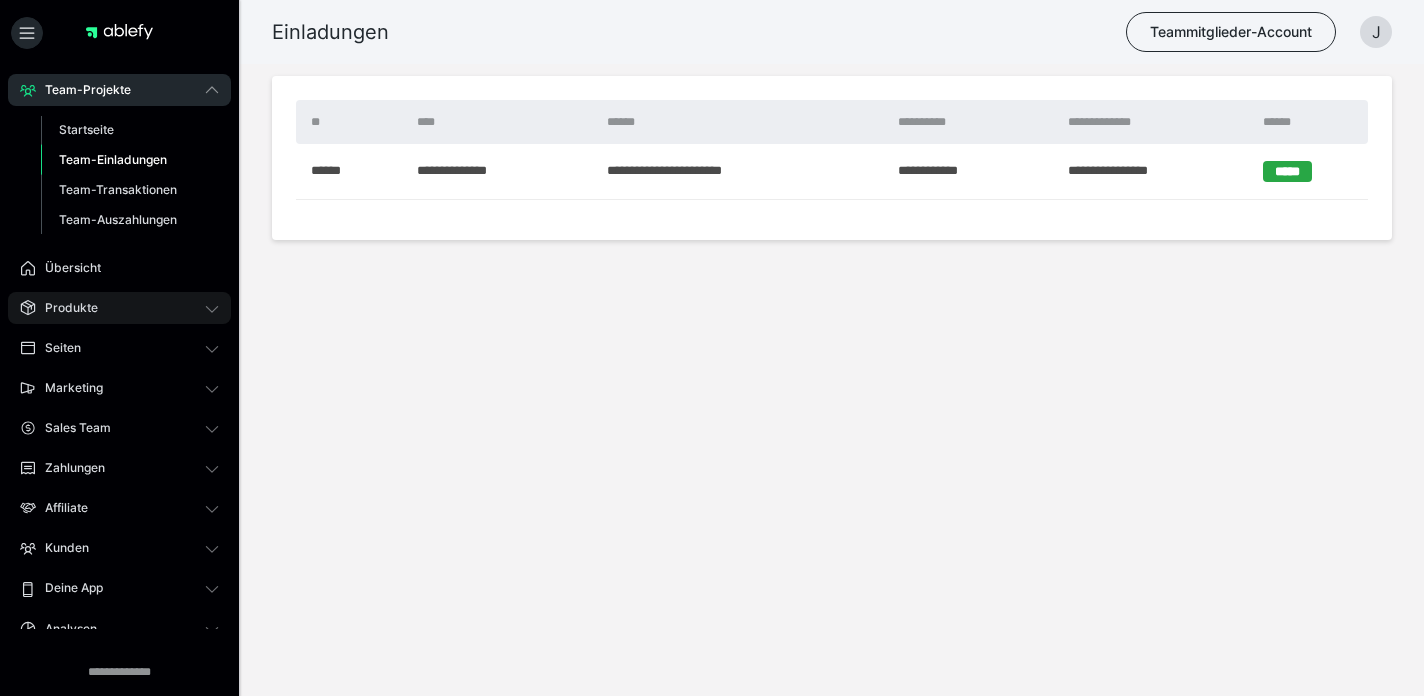 click on "Produkte" at bounding box center [64, 308] 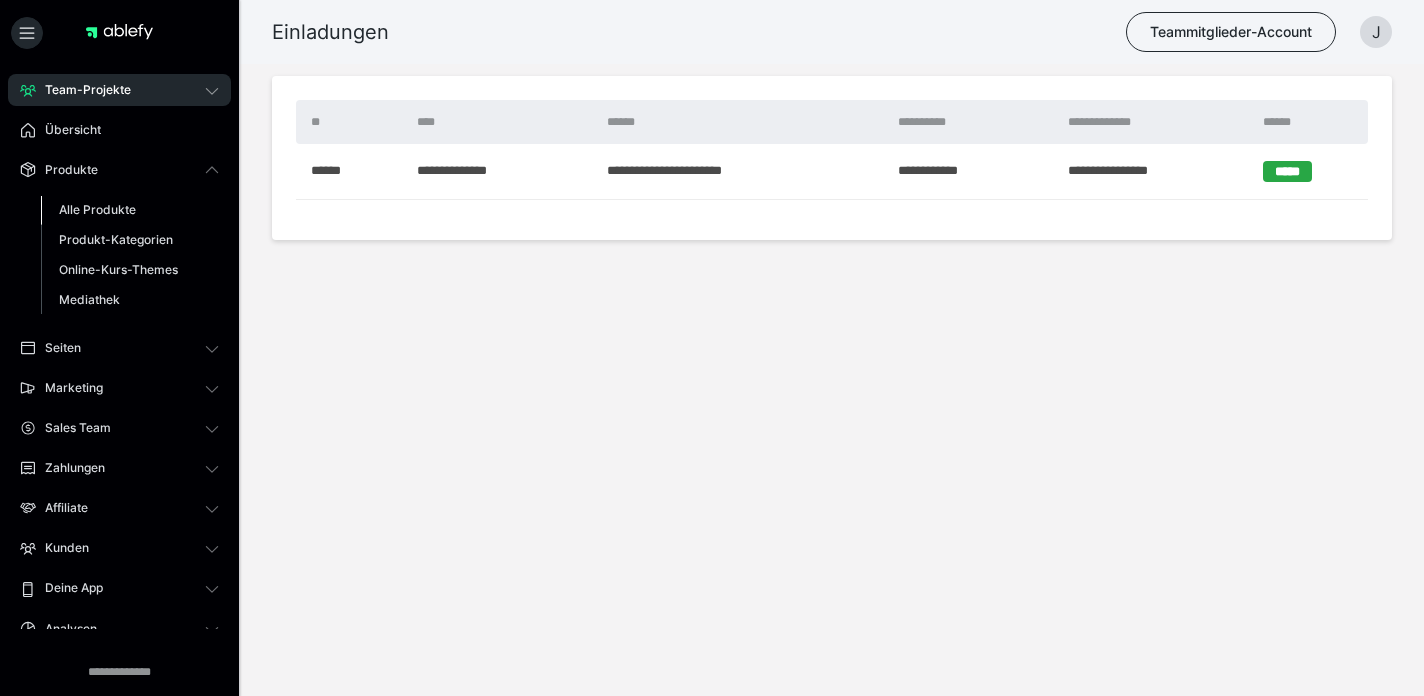 click on "Alle Produkte" at bounding box center [97, 209] 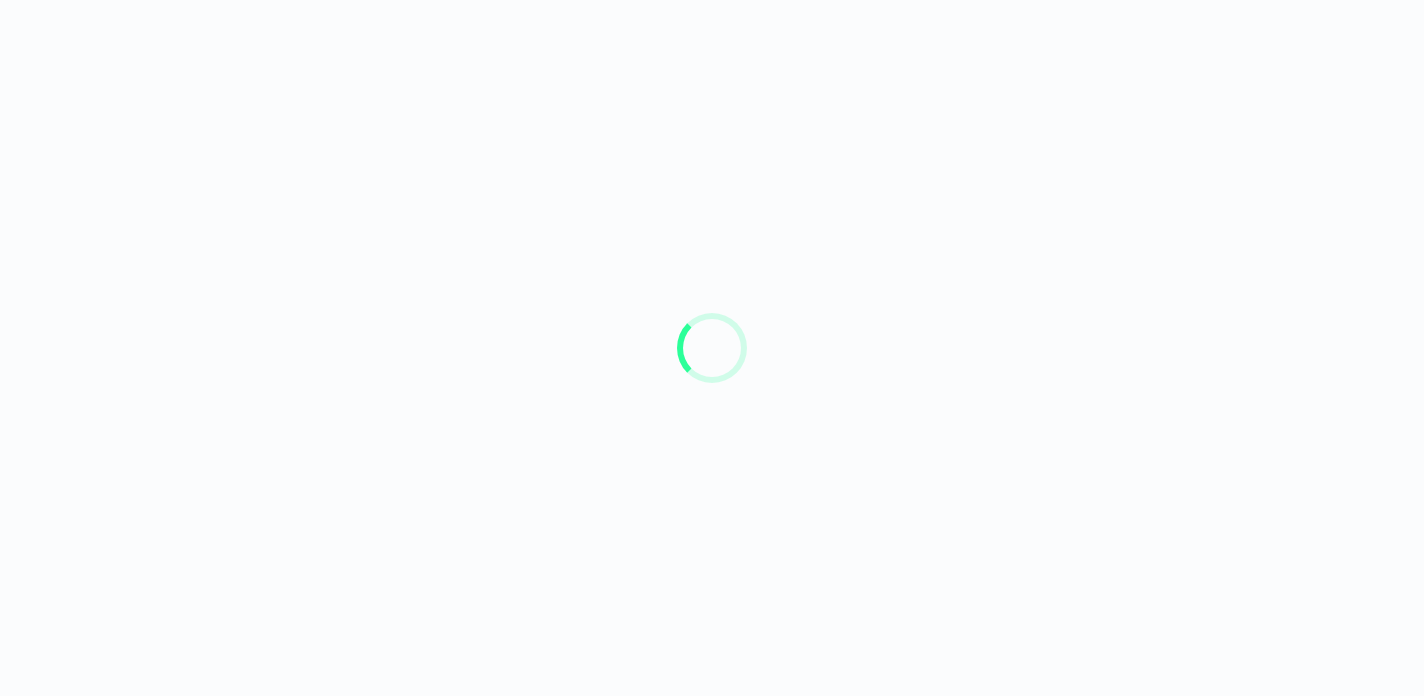 scroll, scrollTop: 0, scrollLeft: 0, axis: both 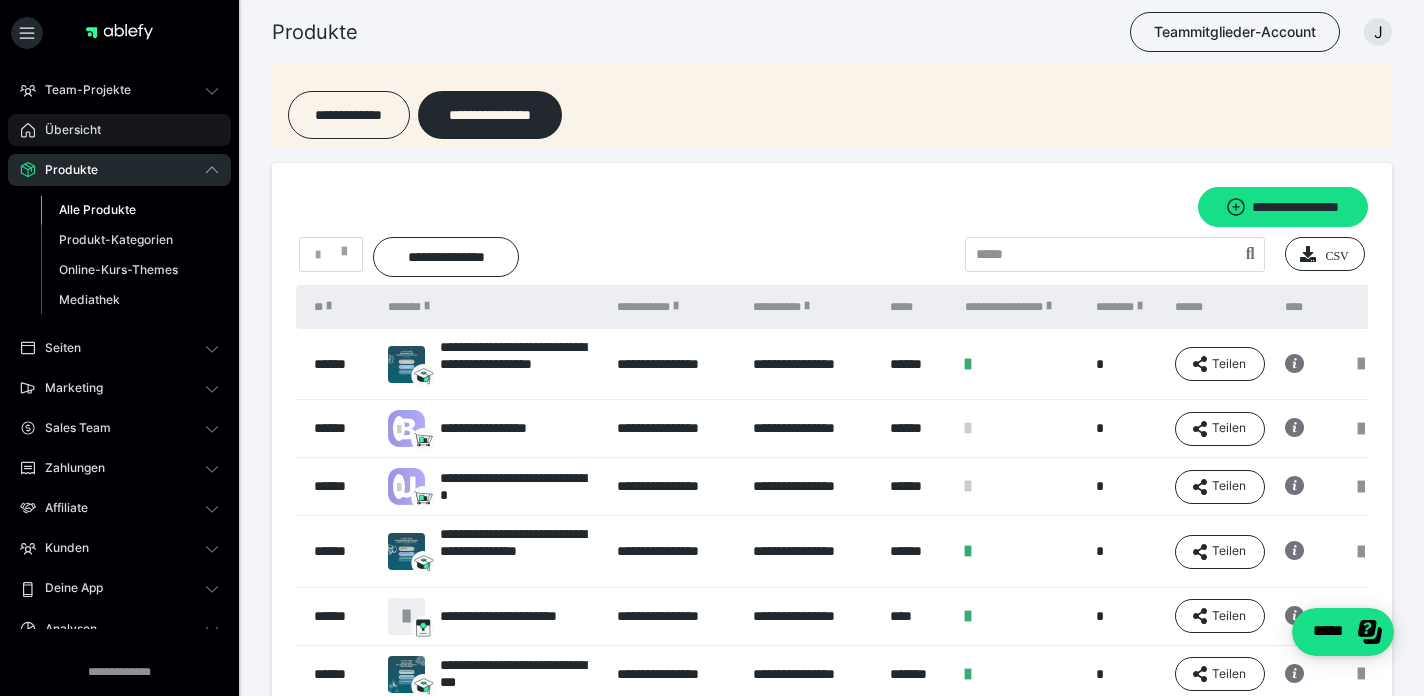 click on "Übersicht" at bounding box center (66, 130) 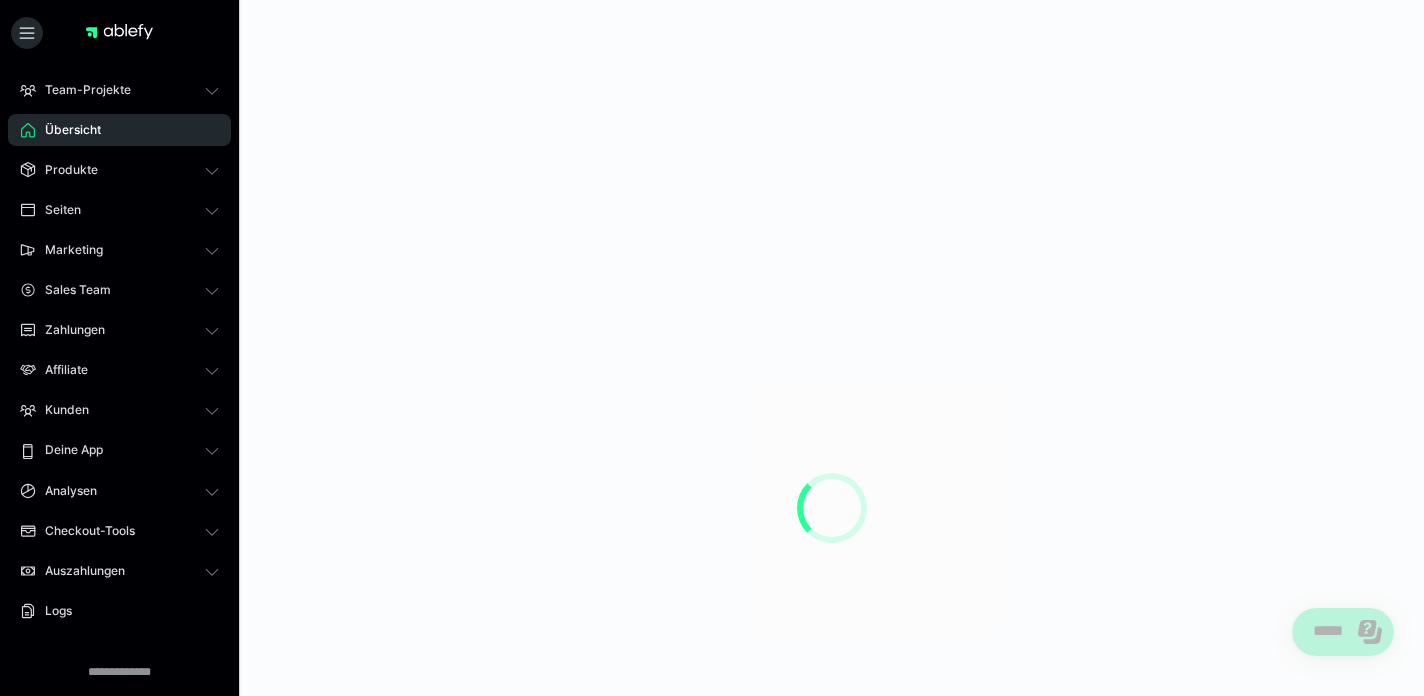 scroll, scrollTop: 0, scrollLeft: 0, axis: both 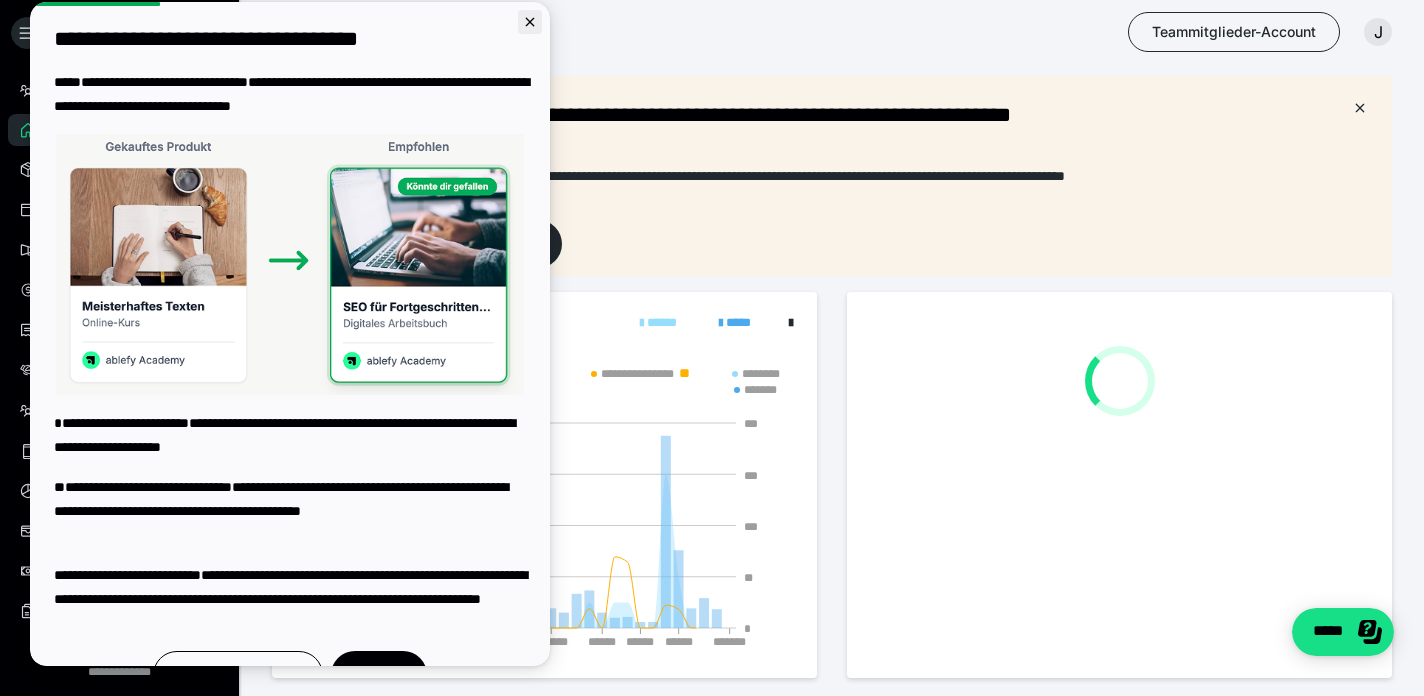 click at bounding box center [530, 22] 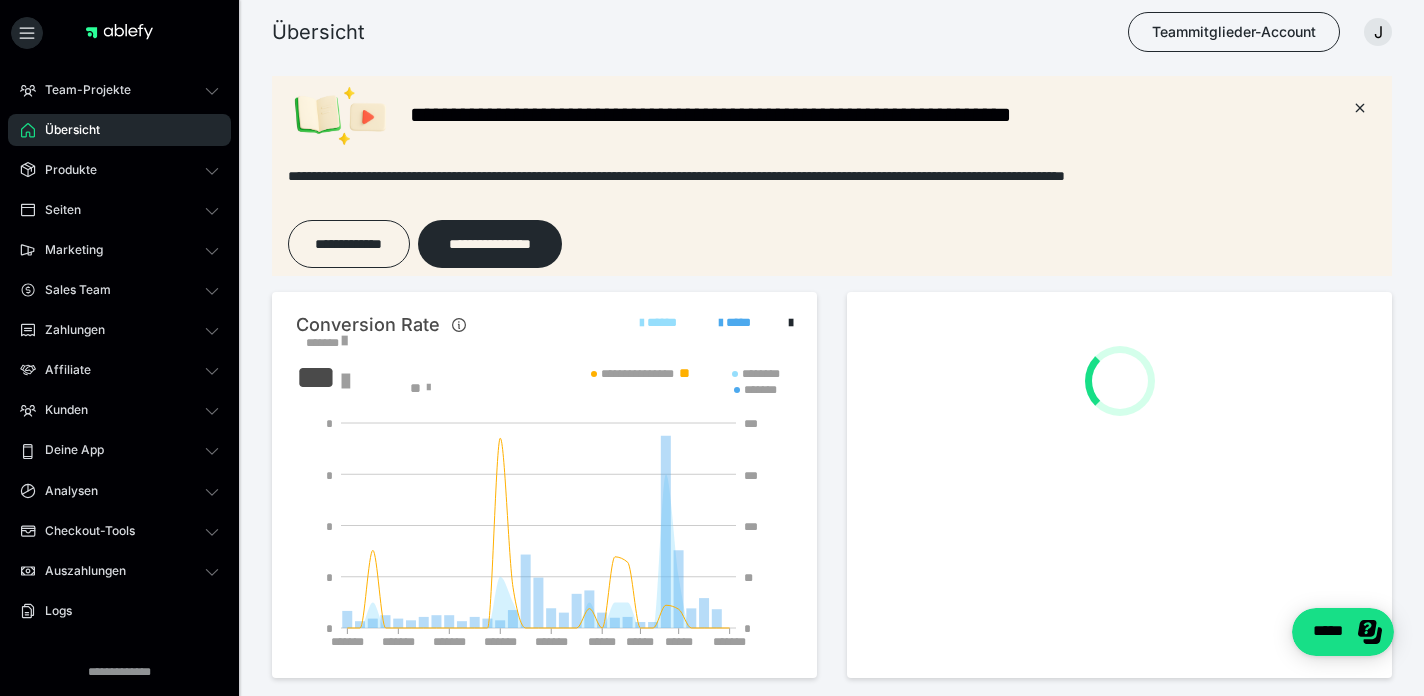 click at bounding box center [125, 32] 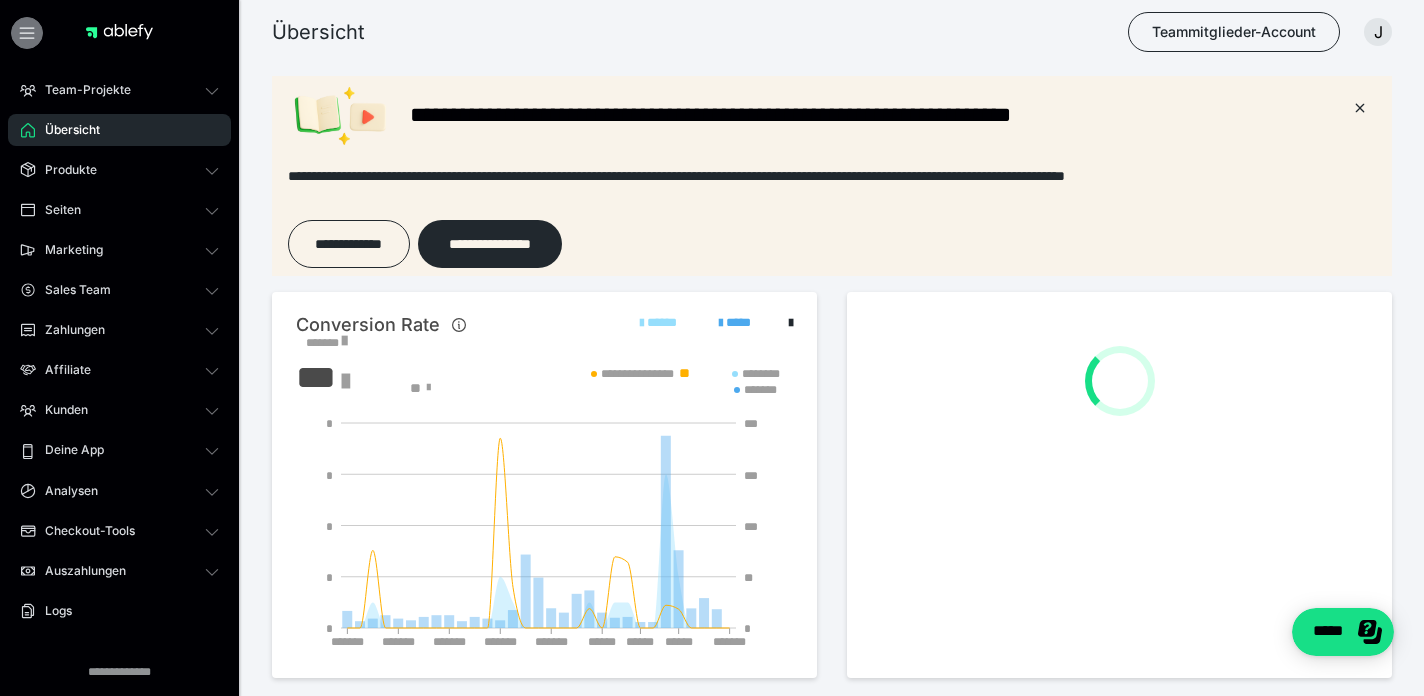 click 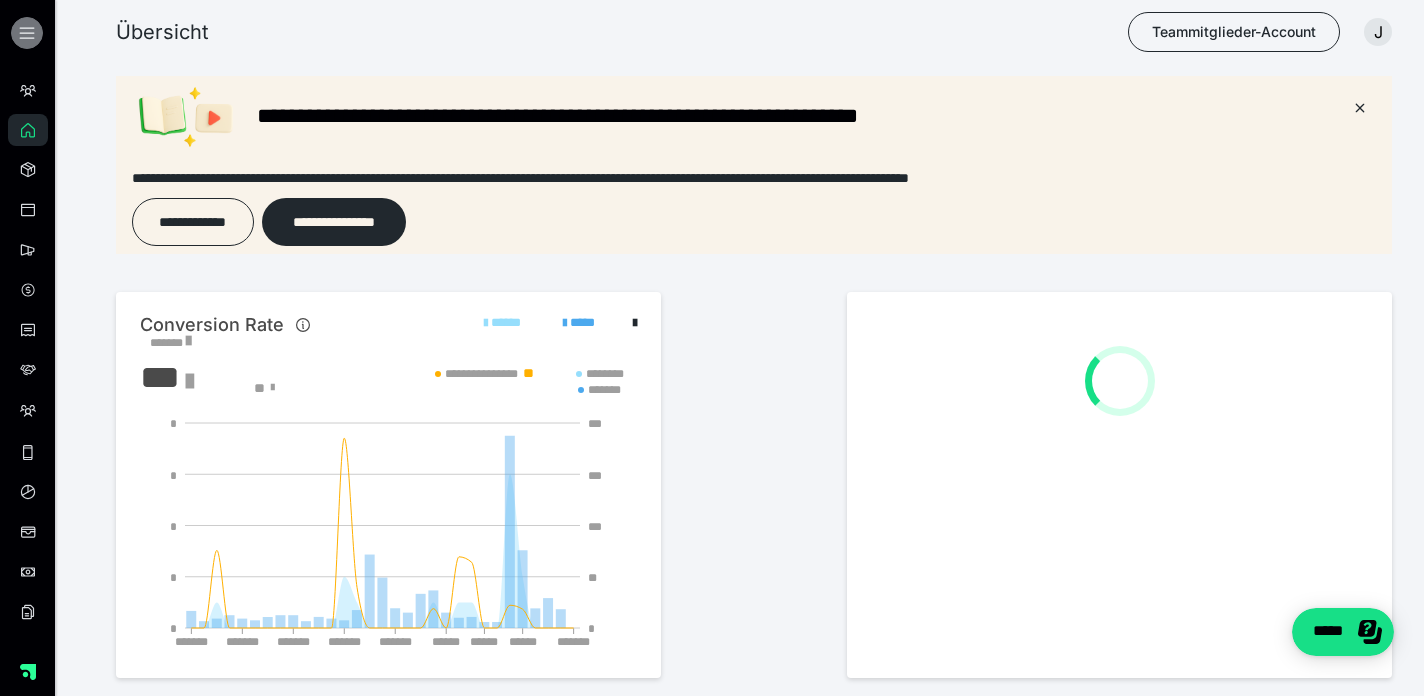 click 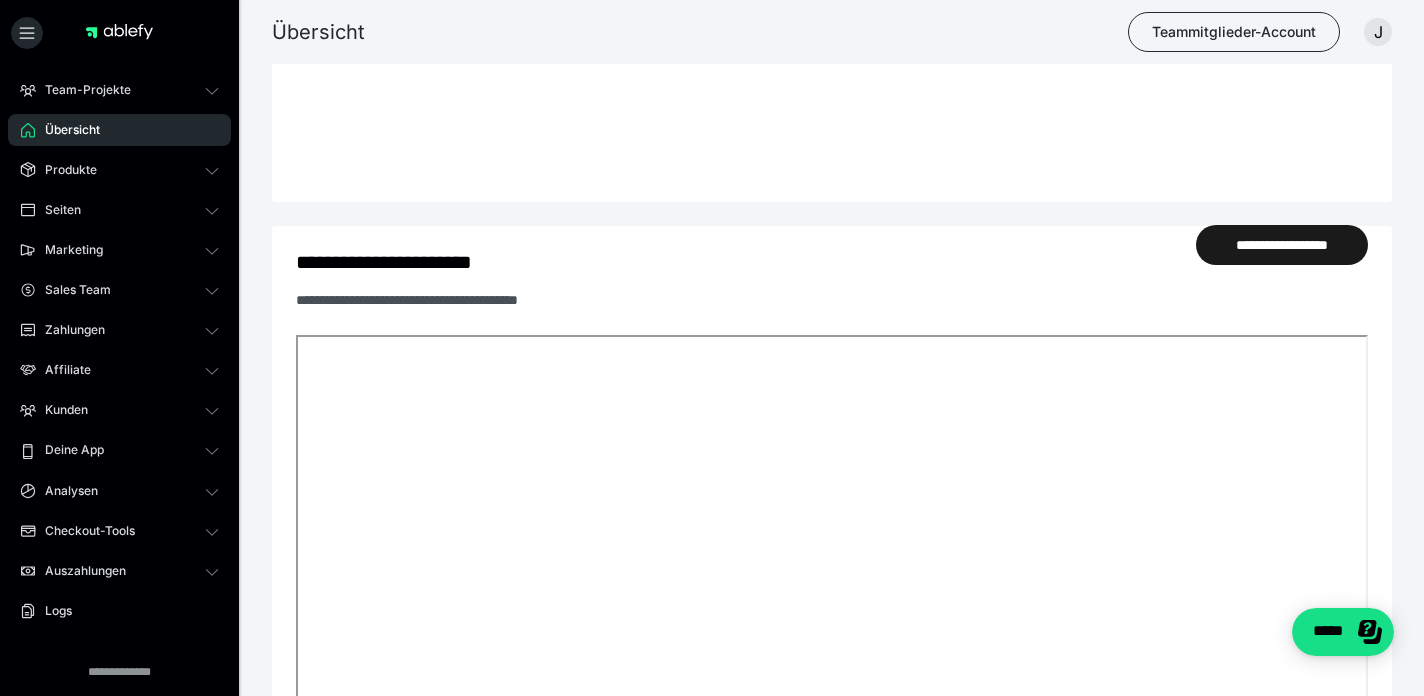 scroll, scrollTop: 835, scrollLeft: 0, axis: vertical 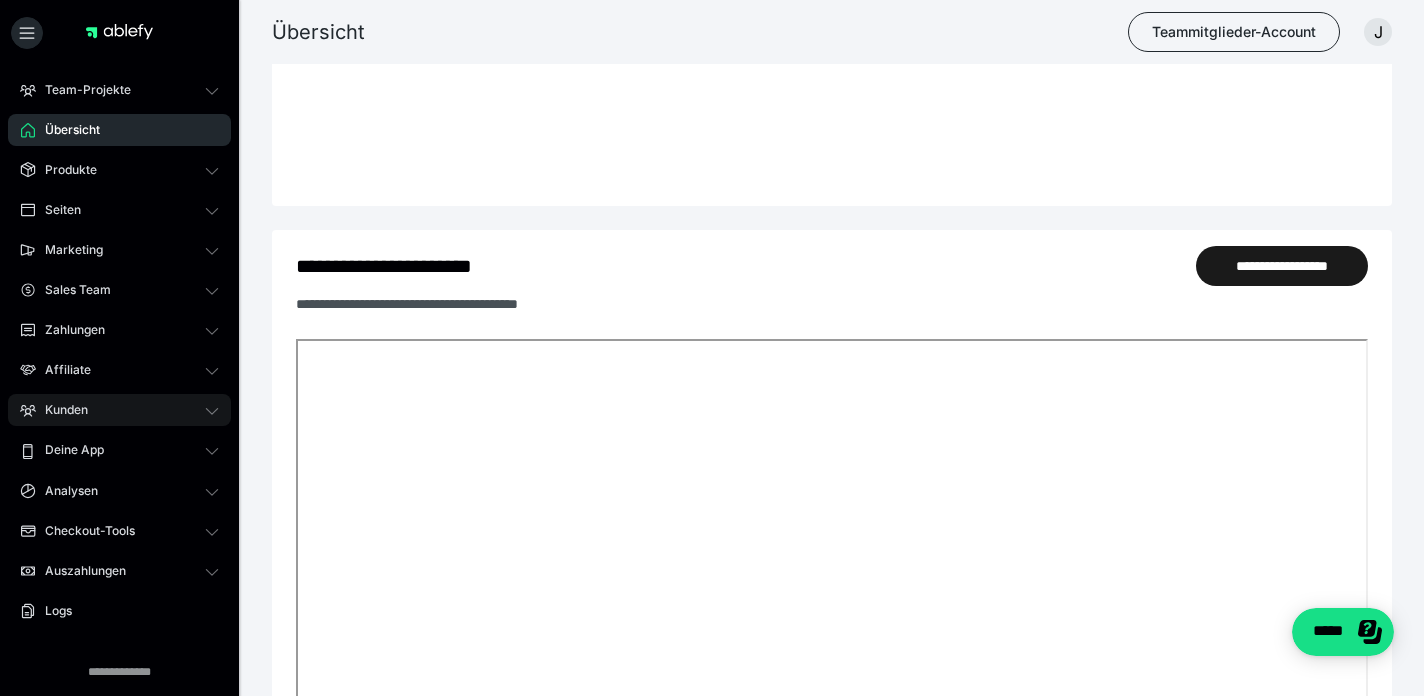 click on "Kunden" at bounding box center (59, 410) 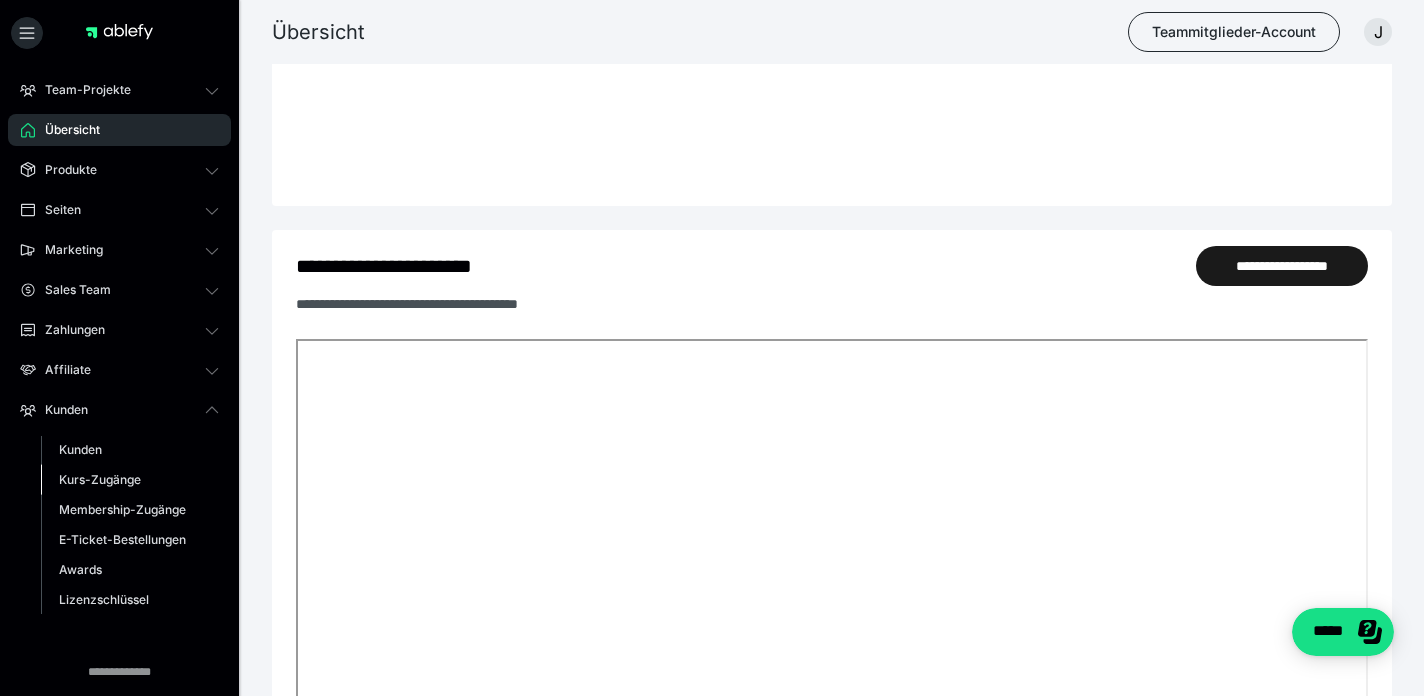 click on "Kurs-Zugänge" at bounding box center [100, 479] 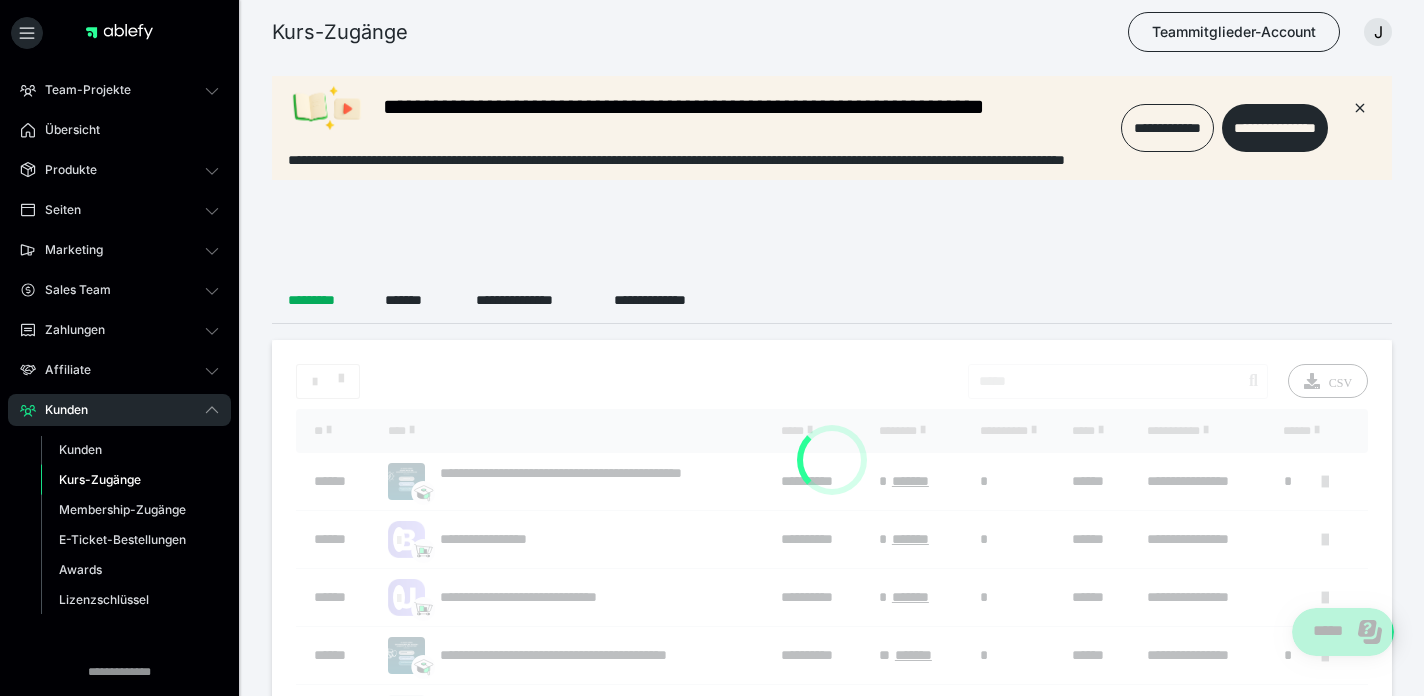 scroll, scrollTop: 0, scrollLeft: 0, axis: both 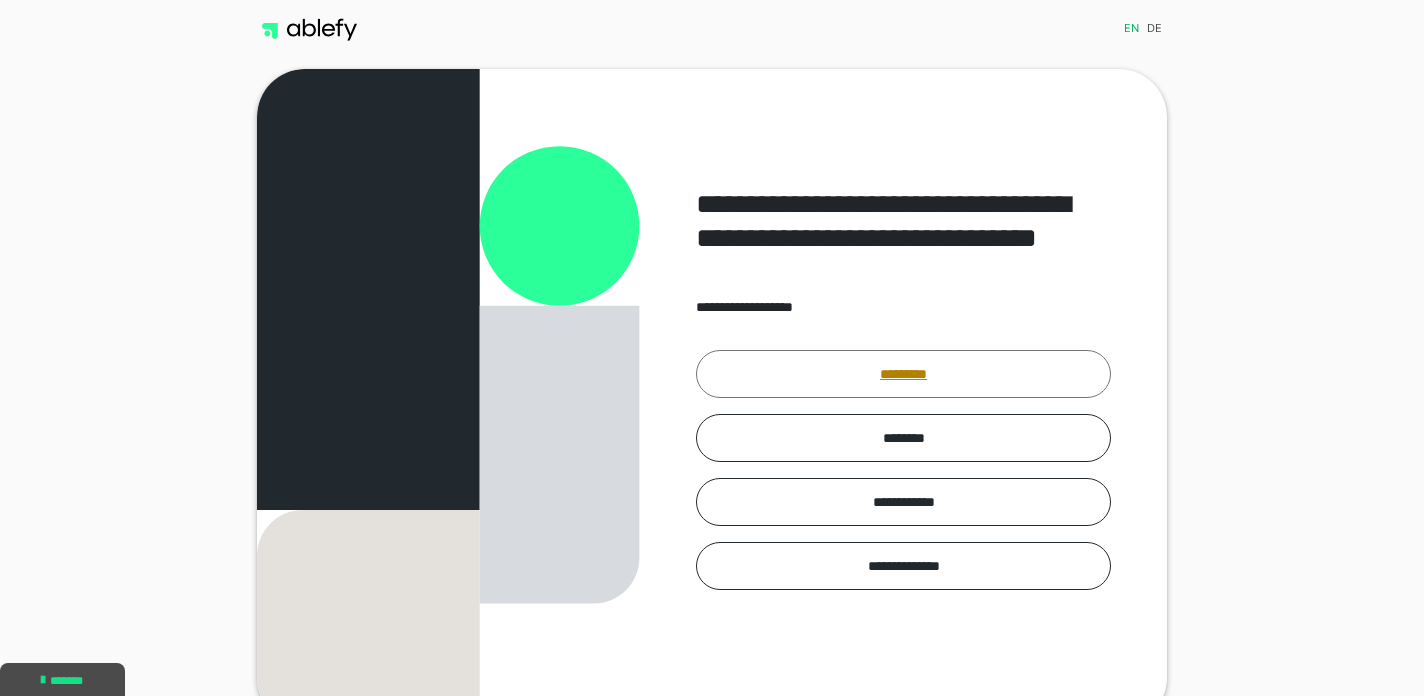 click on "*********" at bounding box center [903, 374] 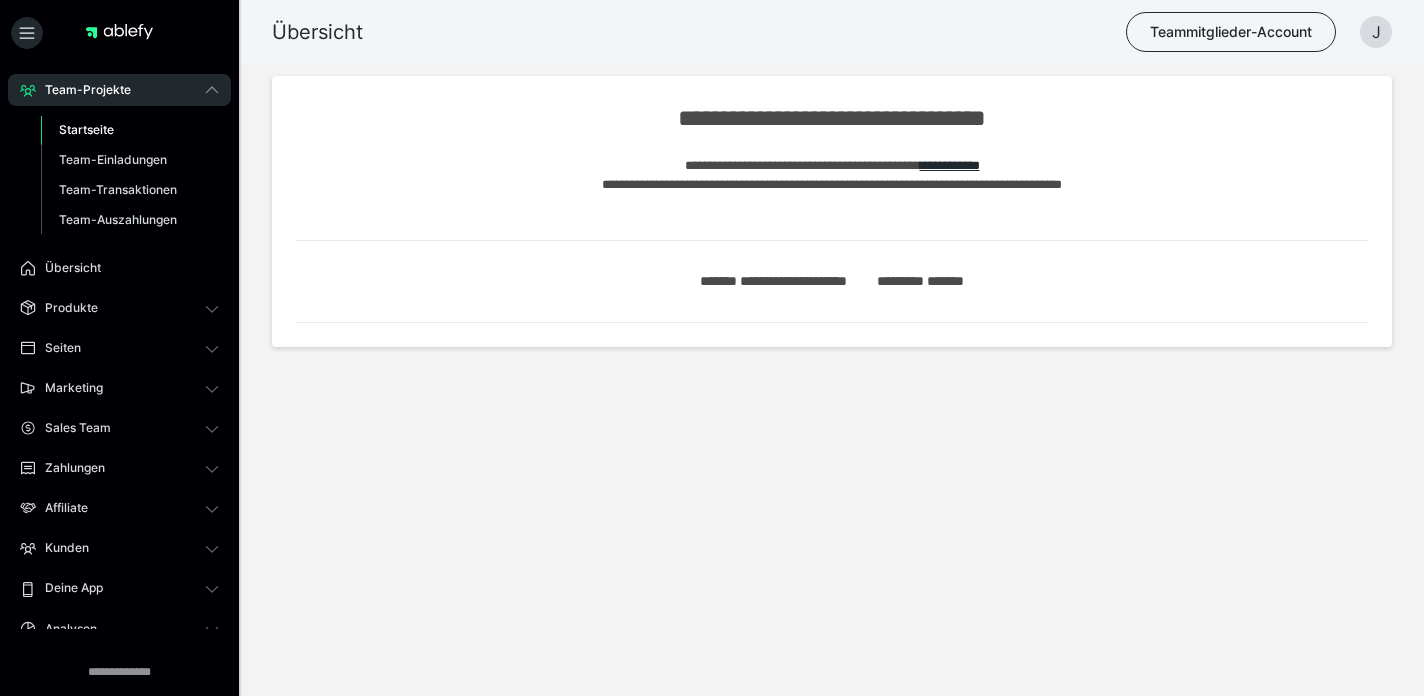 scroll, scrollTop: 0, scrollLeft: 0, axis: both 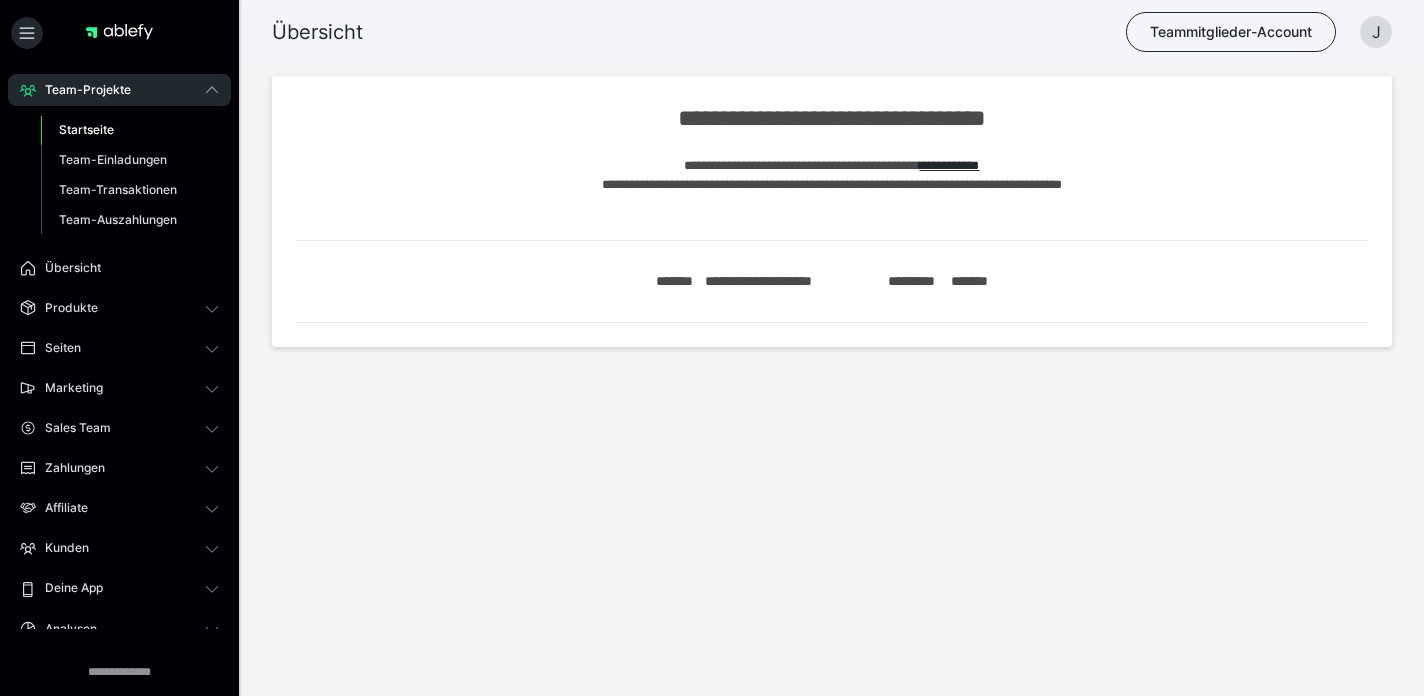 click on "Team-Projekte" at bounding box center (81, 90) 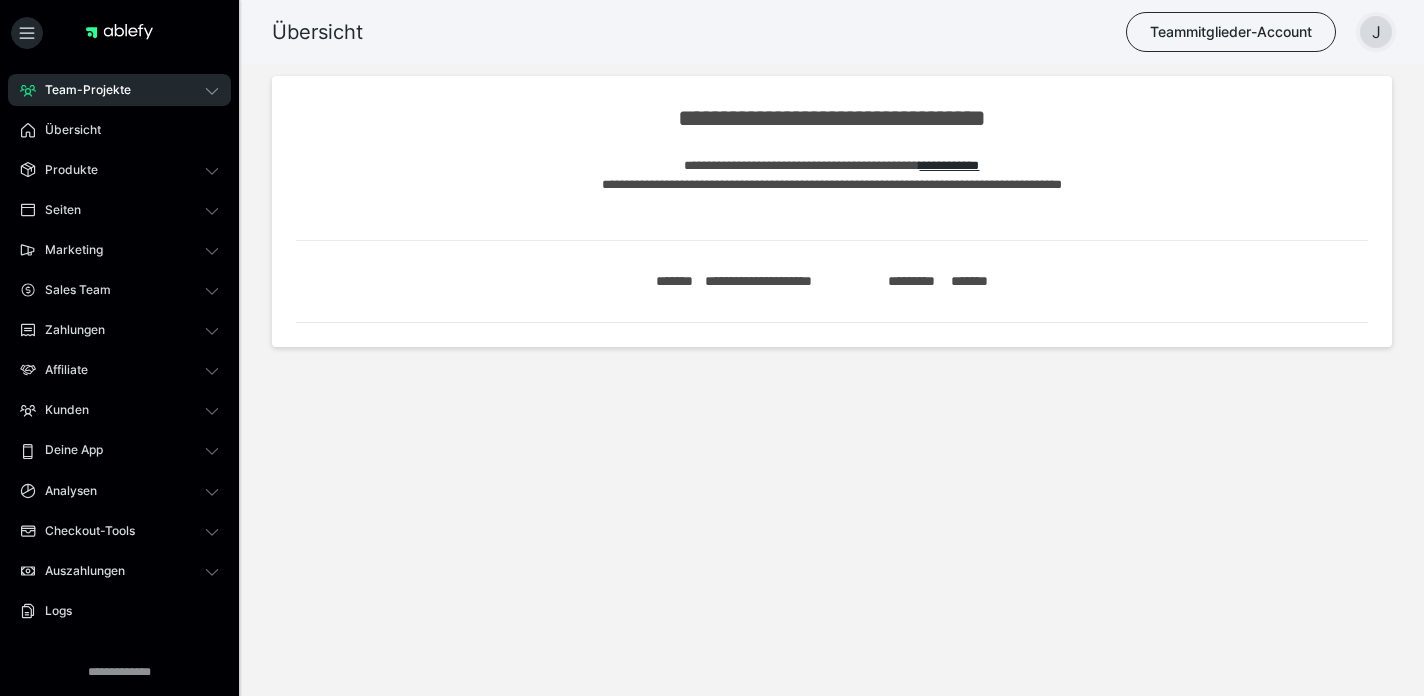 click on "J" at bounding box center [1376, 32] 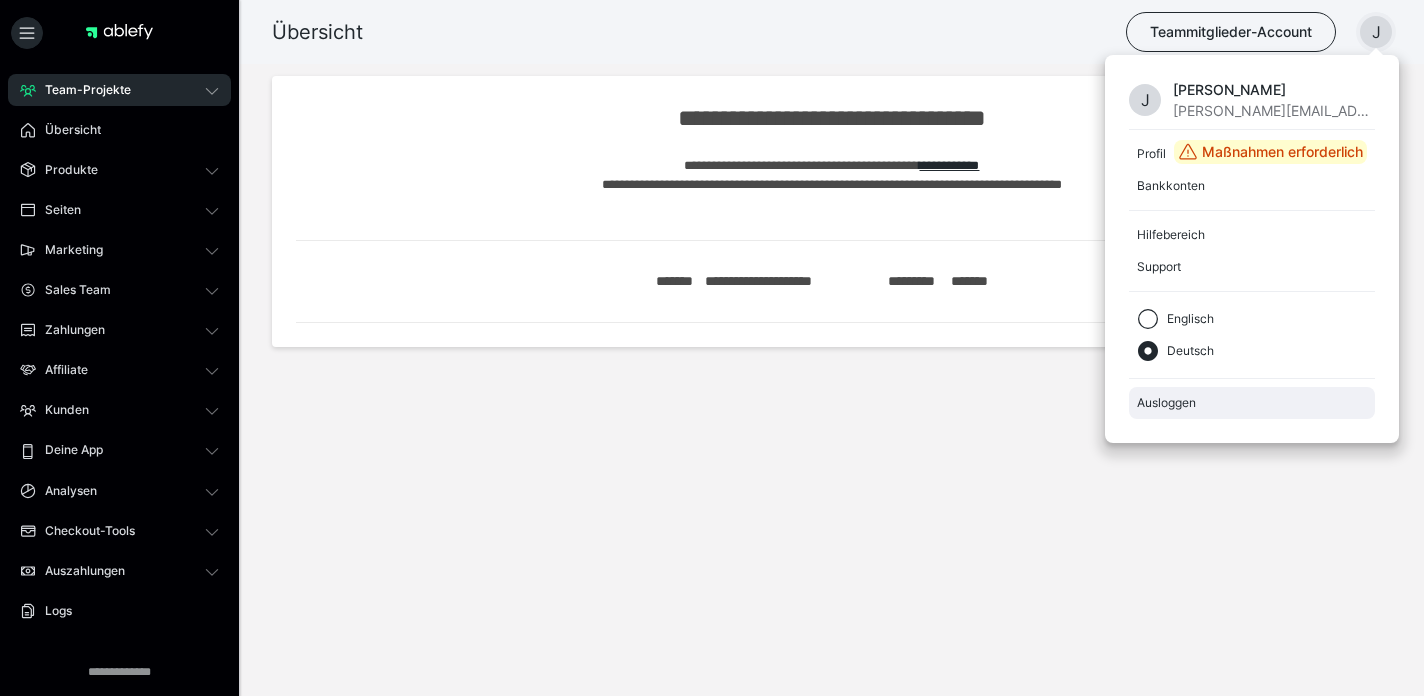 click on "Ausloggen" at bounding box center [1252, 403] 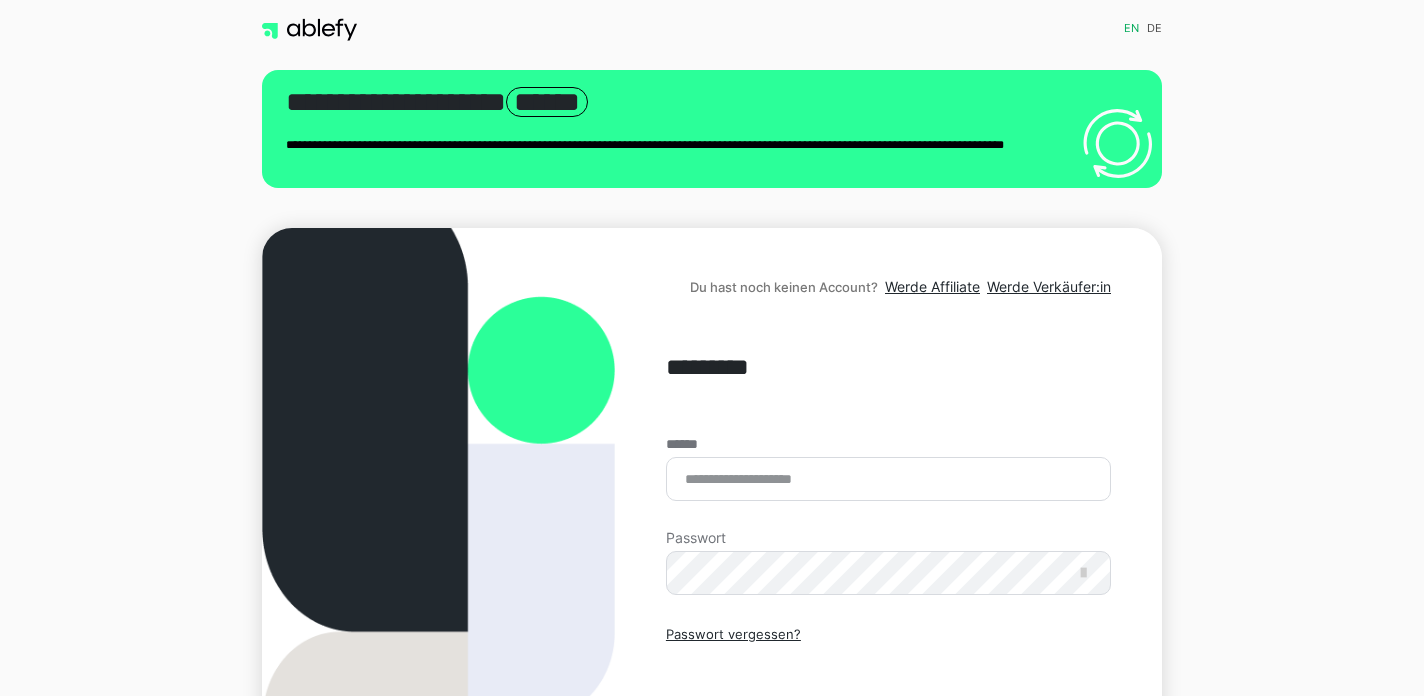 scroll, scrollTop: 0, scrollLeft: 0, axis: both 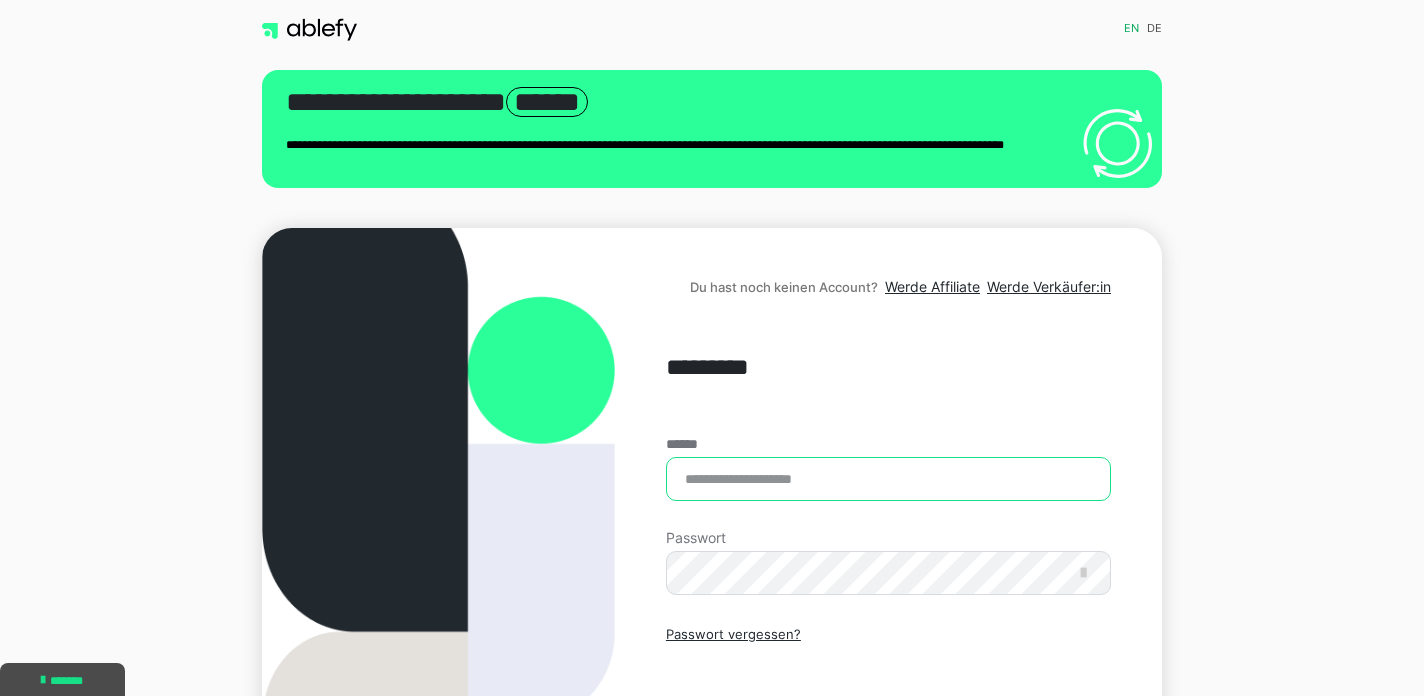 click on "******" at bounding box center [888, 479] 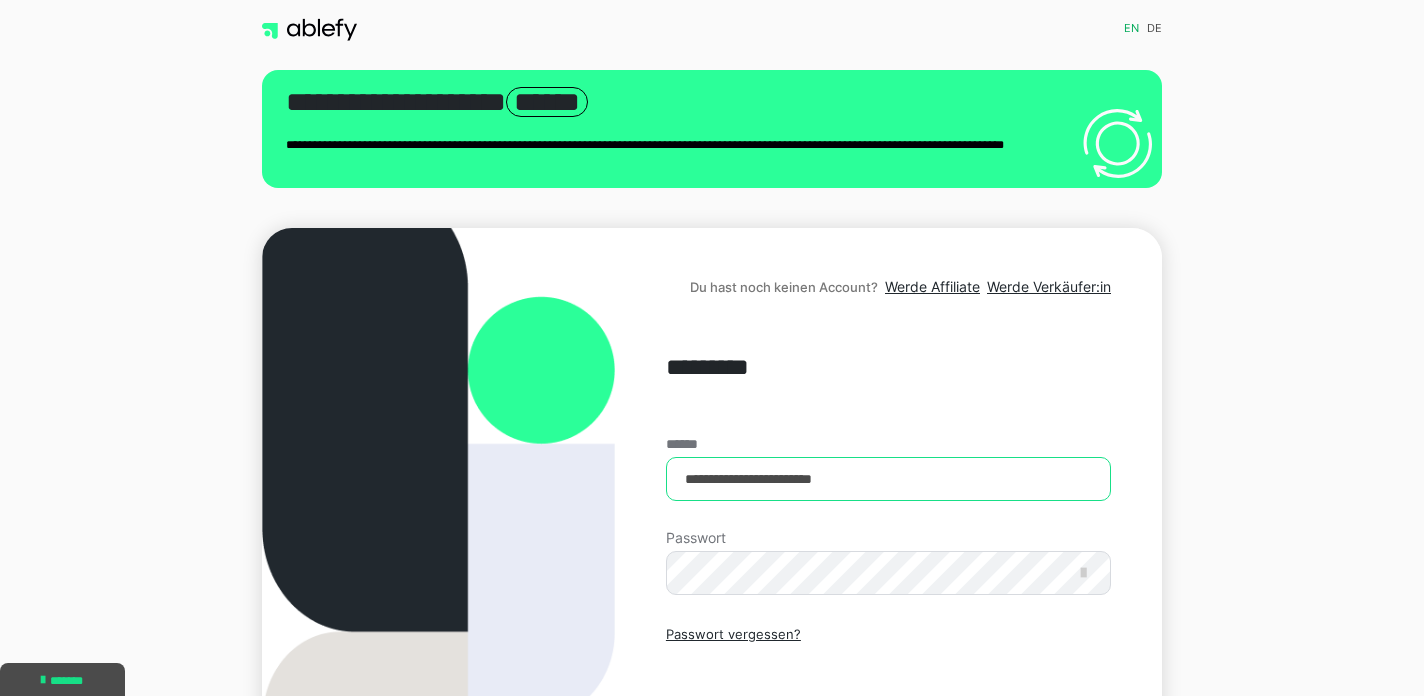 type on "**********" 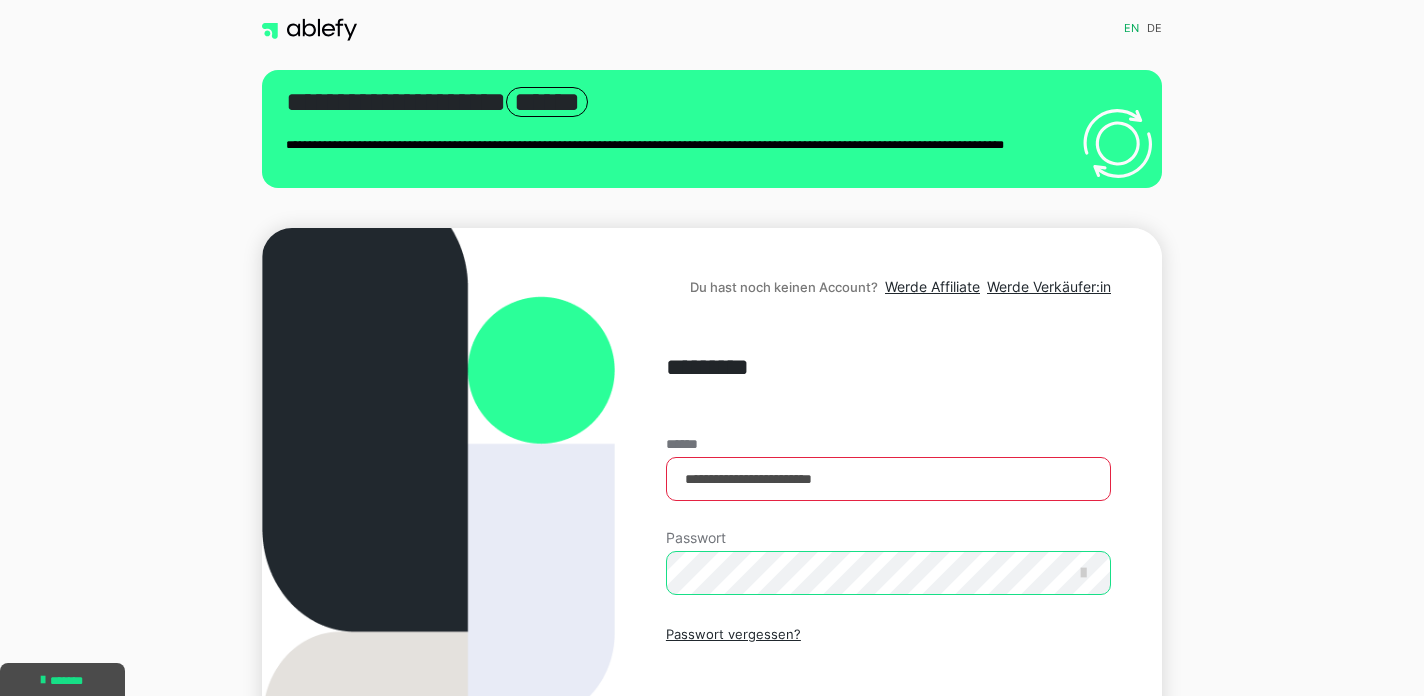 click on "Einloggen" at bounding box center [888, 721] 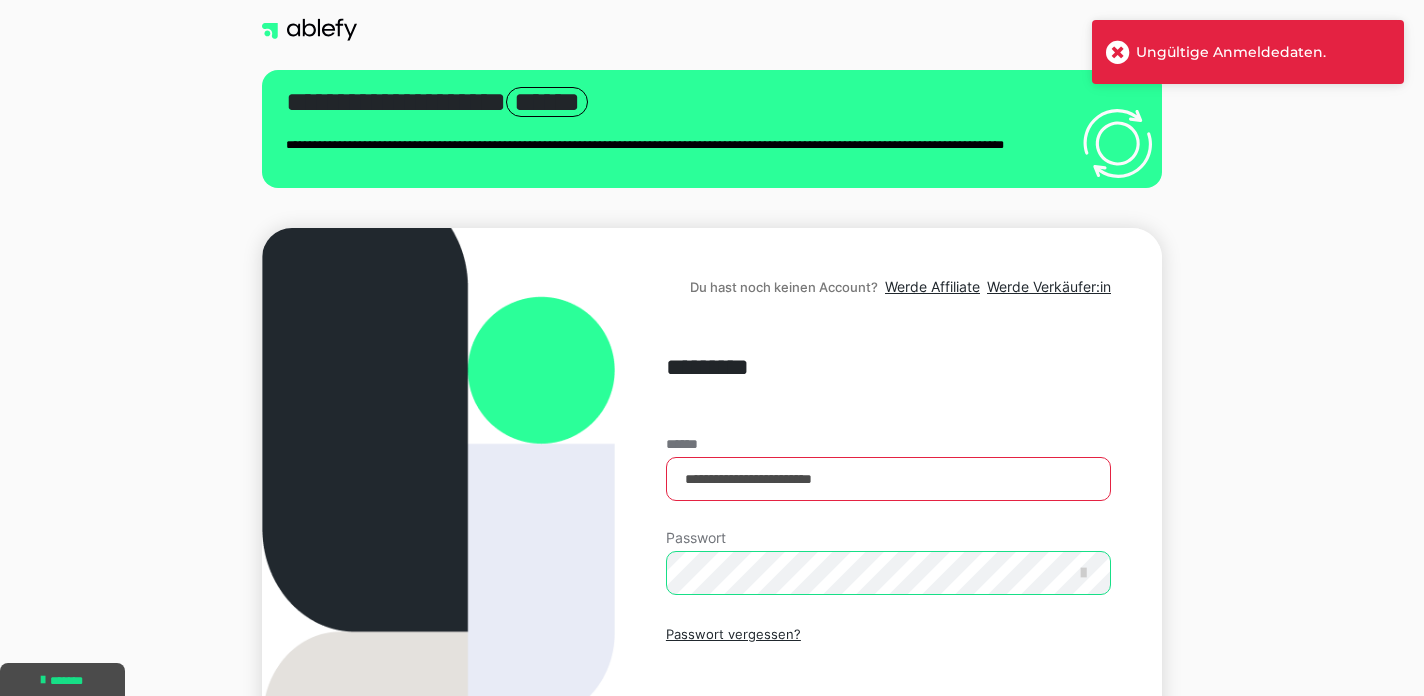 click on "Einloggen" at bounding box center (888, 721) 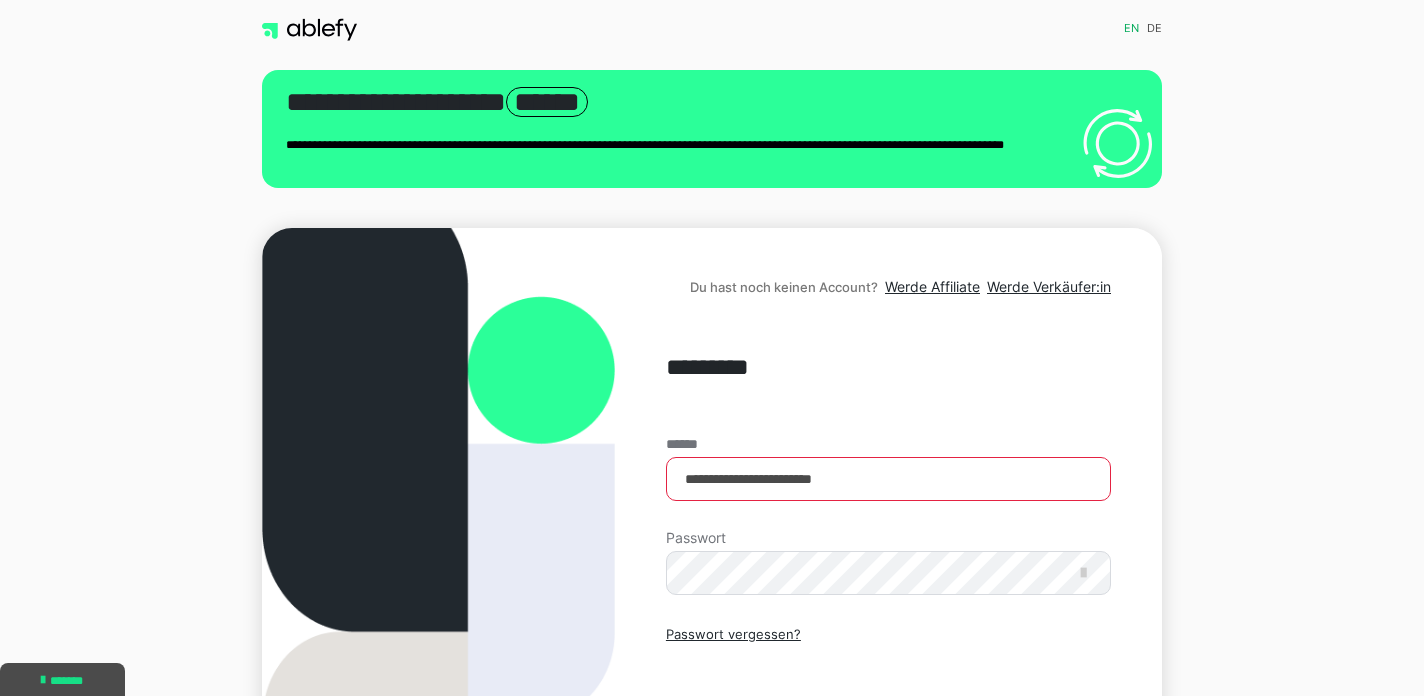 click on "**********" at bounding box center (712, 529) 